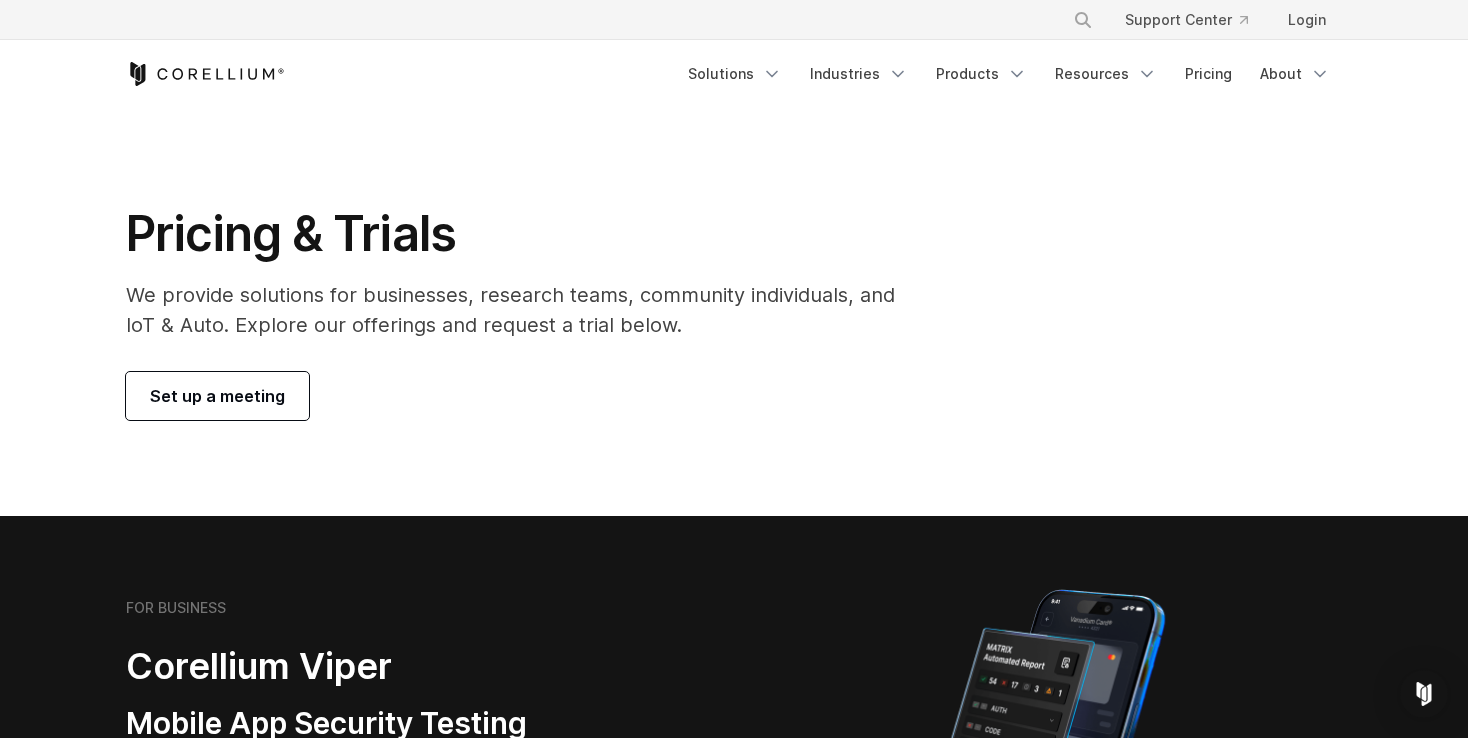 scroll, scrollTop: 964, scrollLeft: 0, axis: vertical 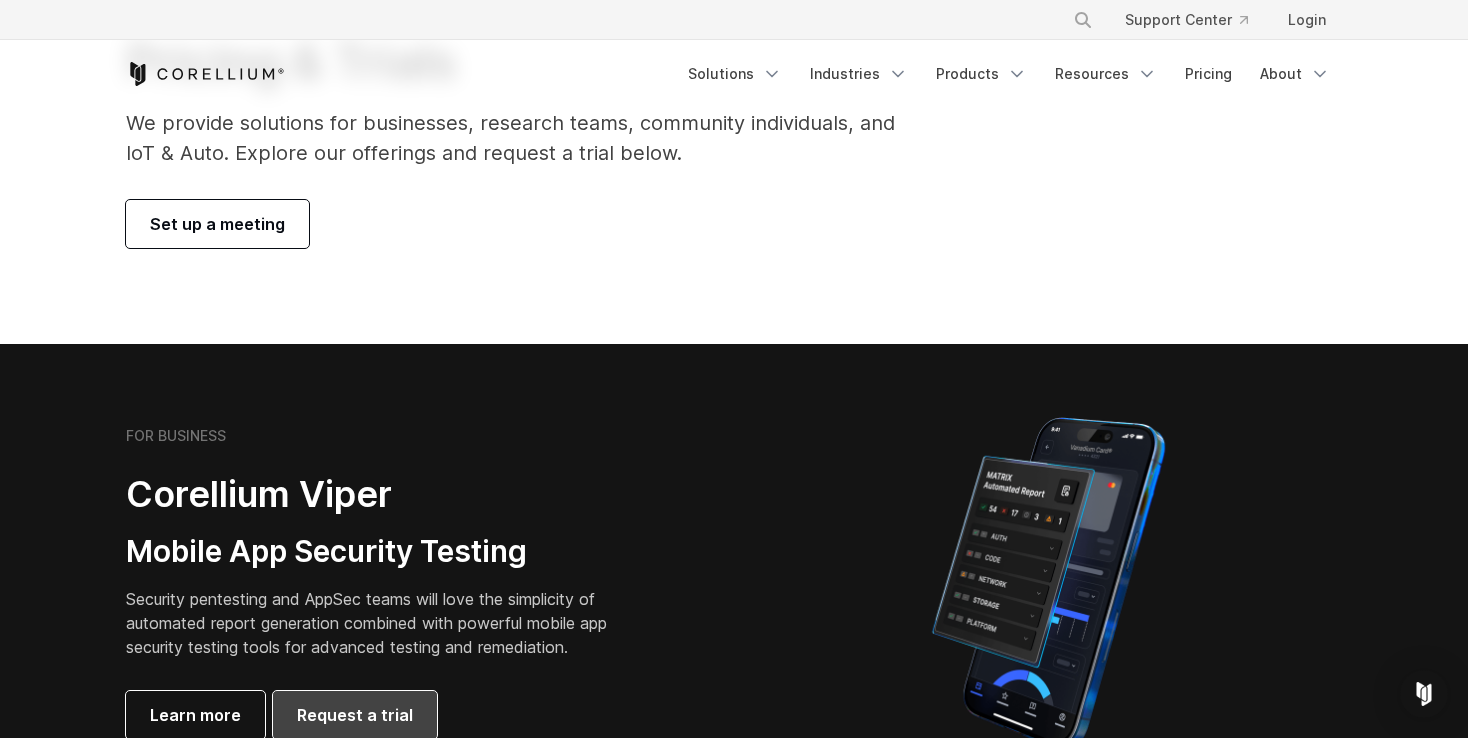 click on "Request a trial" at bounding box center [355, 715] 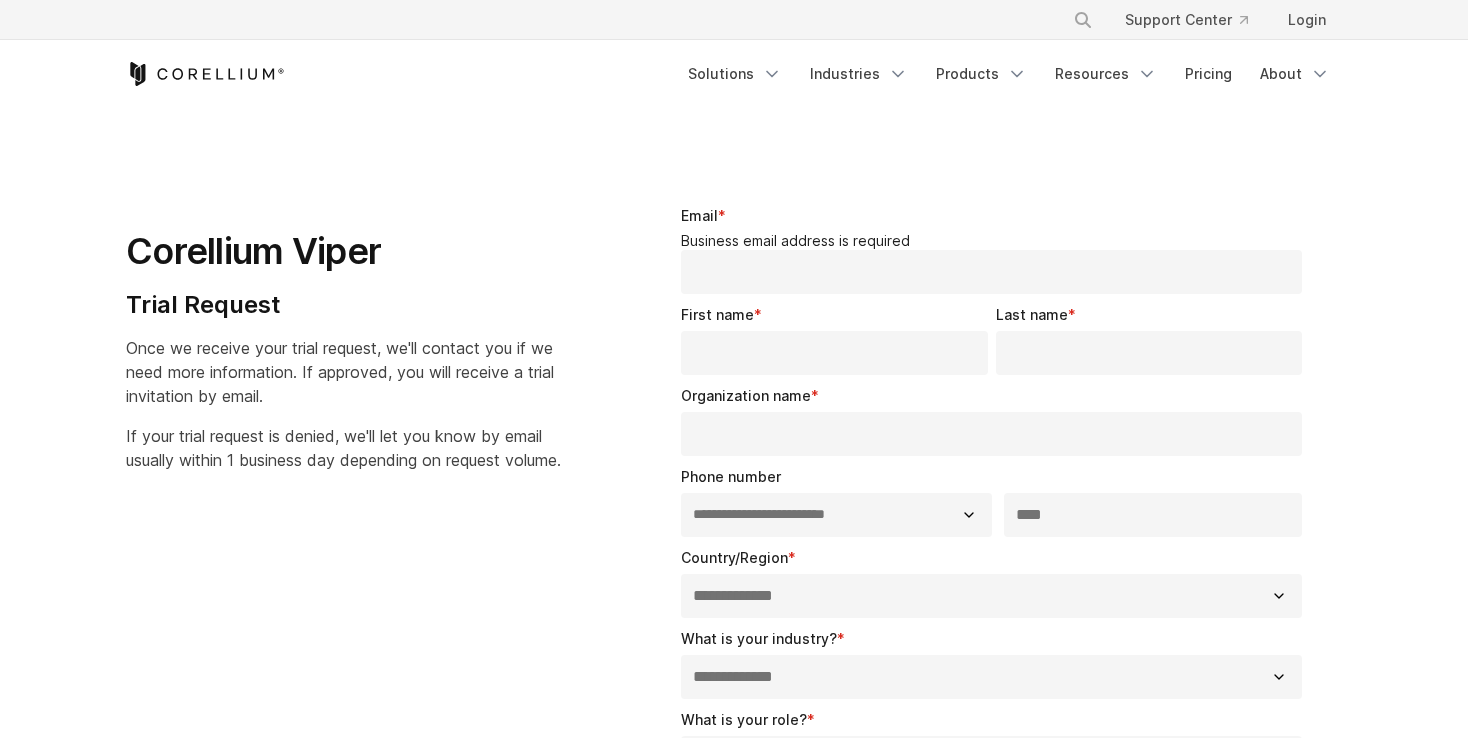 select on "**" 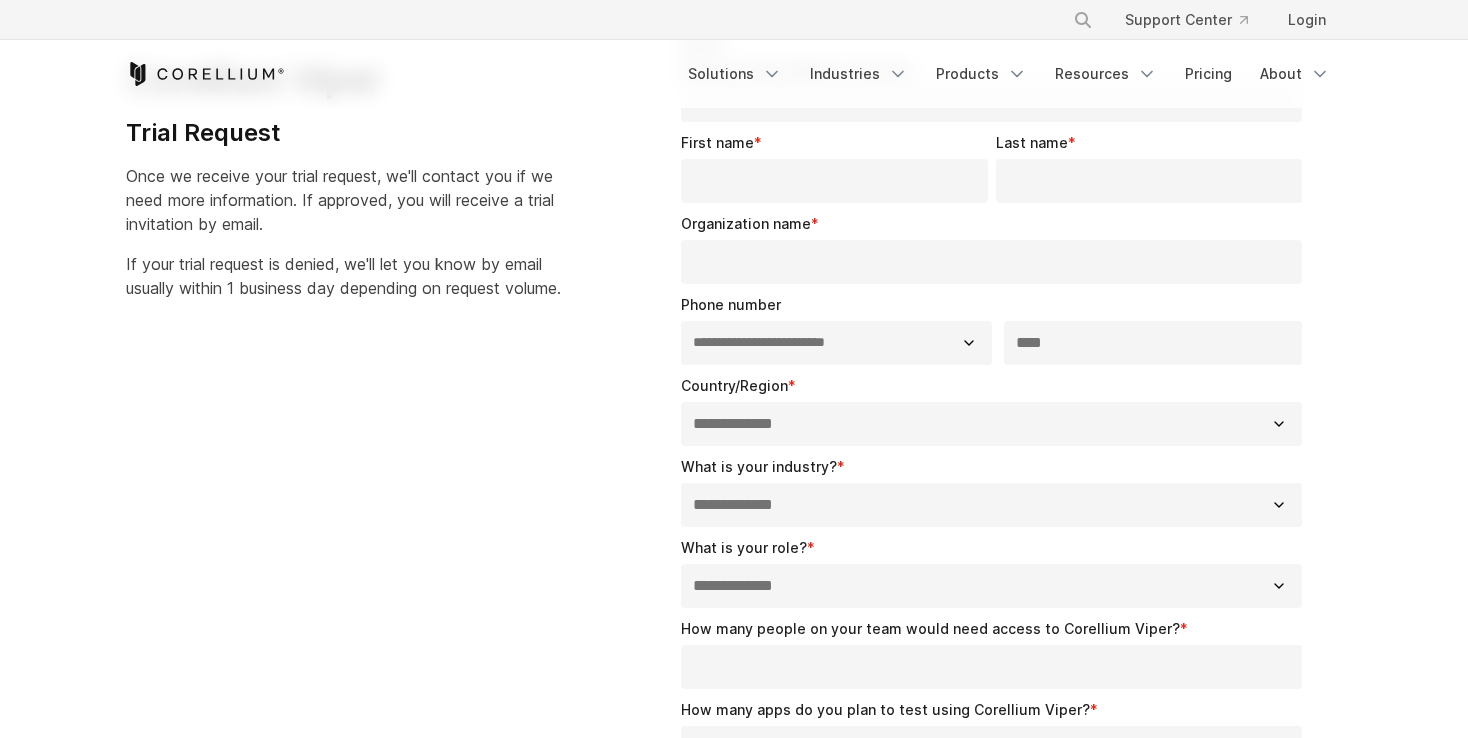 scroll, scrollTop: 0, scrollLeft: 0, axis: both 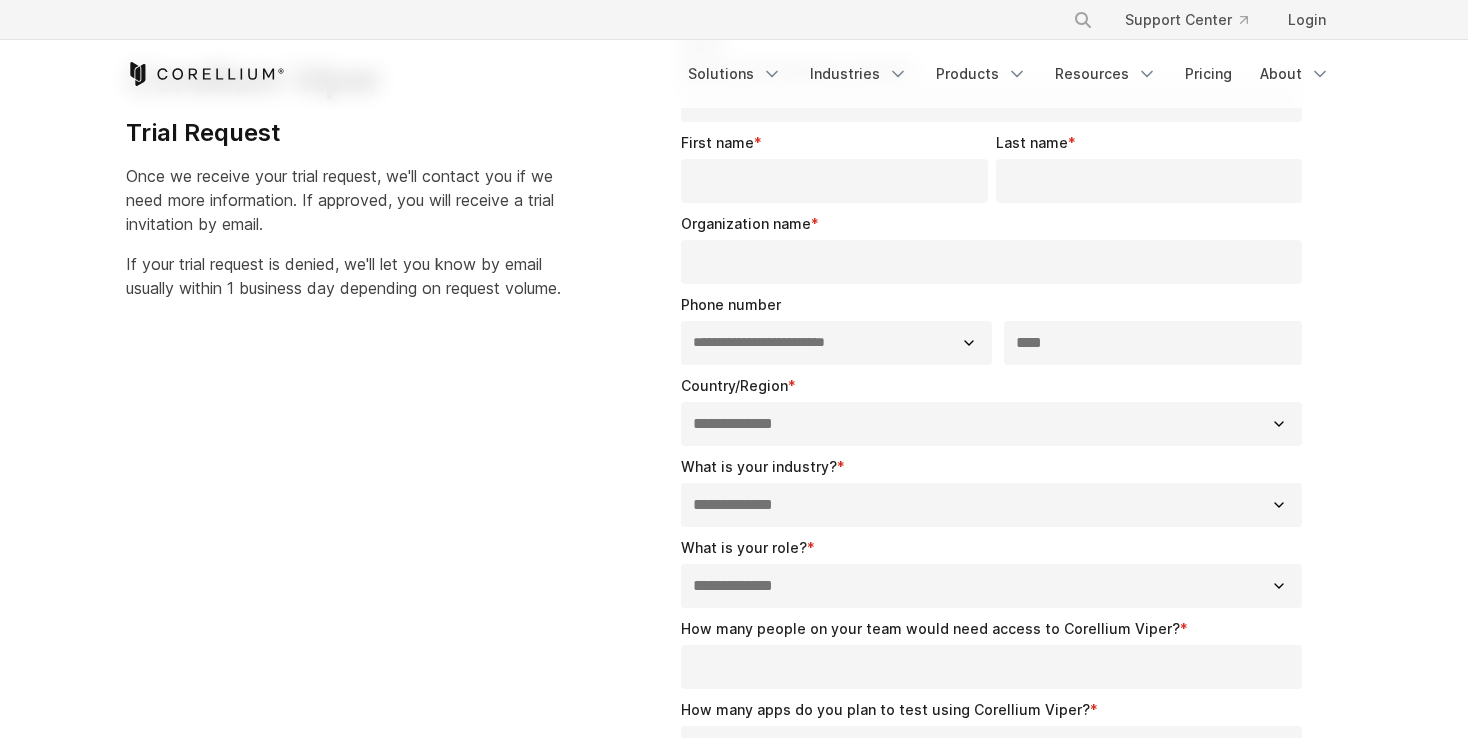 click on "First name *" at bounding box center (834, 181) 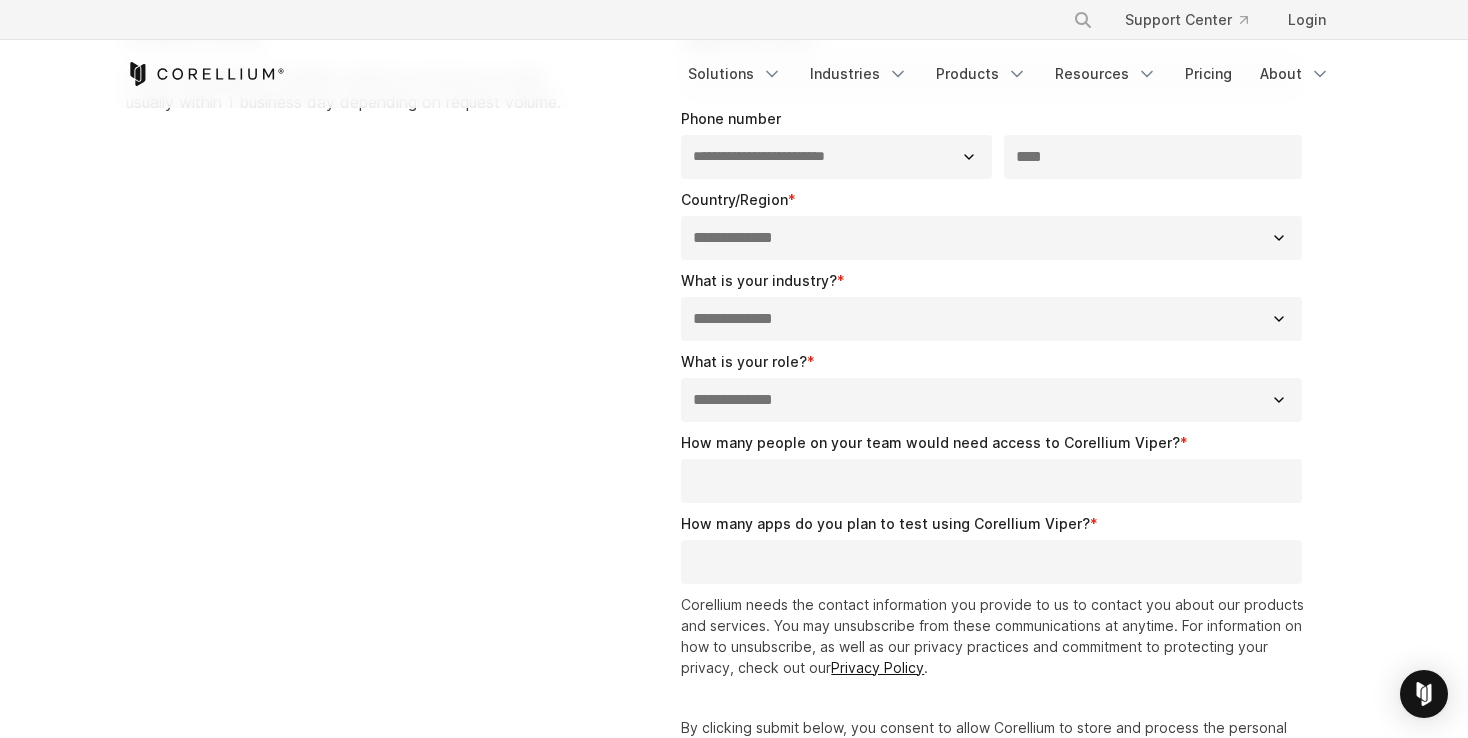scroll, scrollTop: 356, scrollLeft: 0, axis: vertical 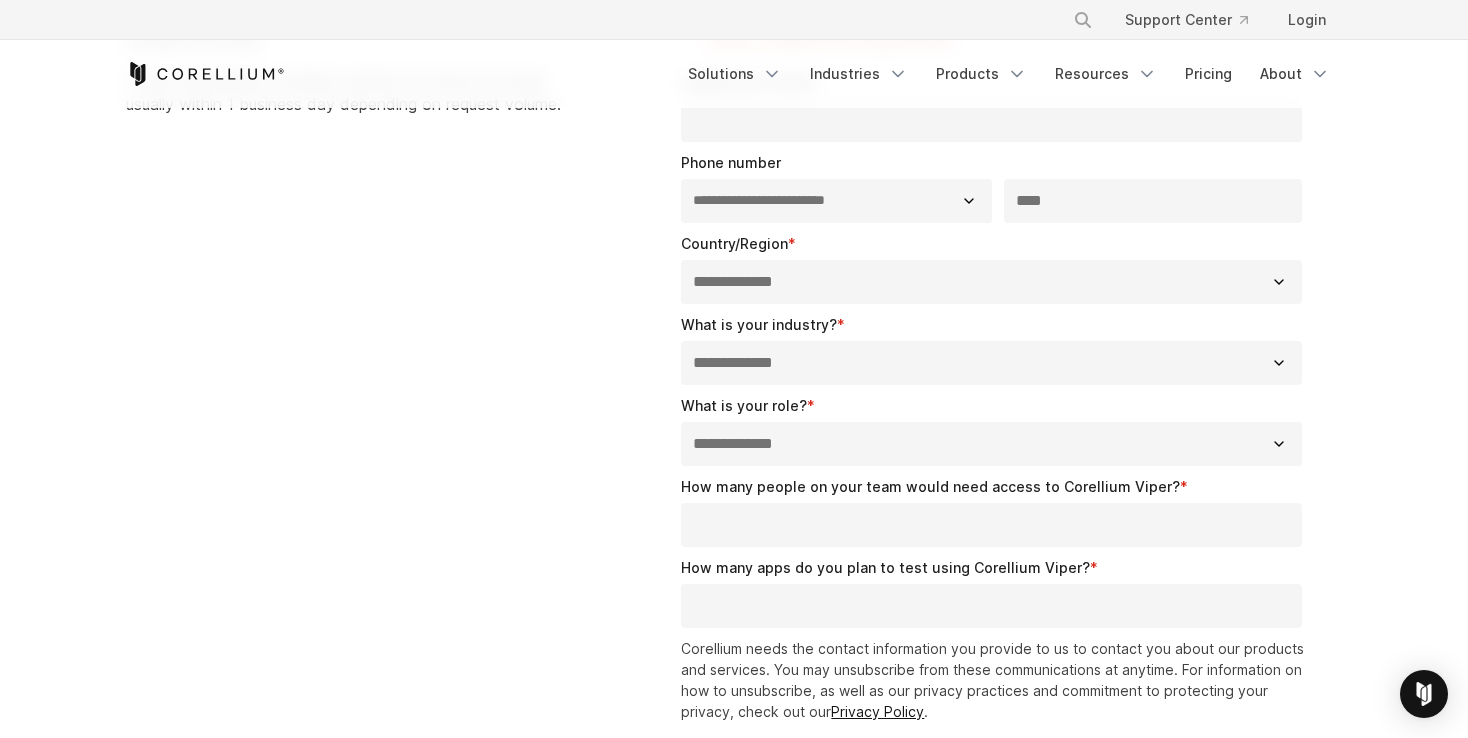 click on "**********" at bounding box center [995, 381] 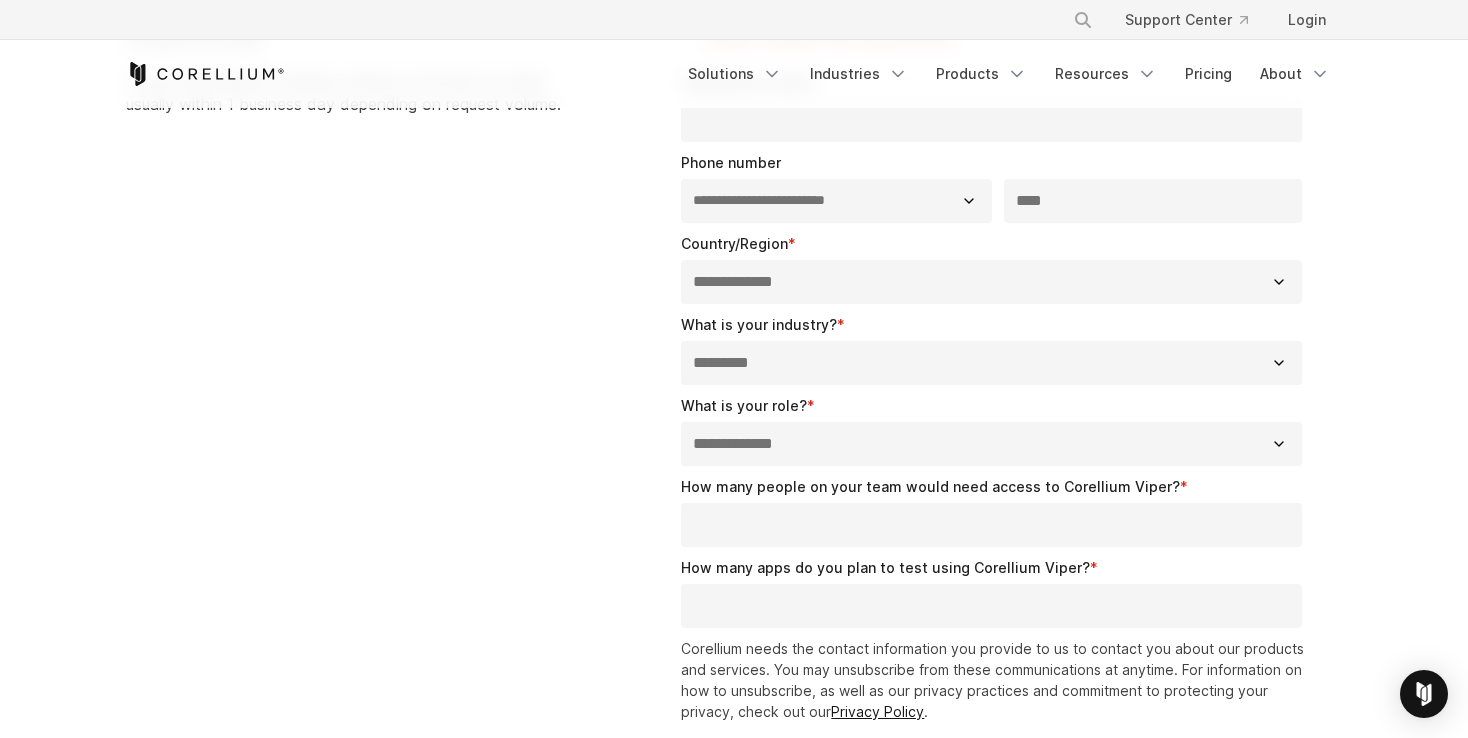 click on "**********" at bounding box center (991, 363) 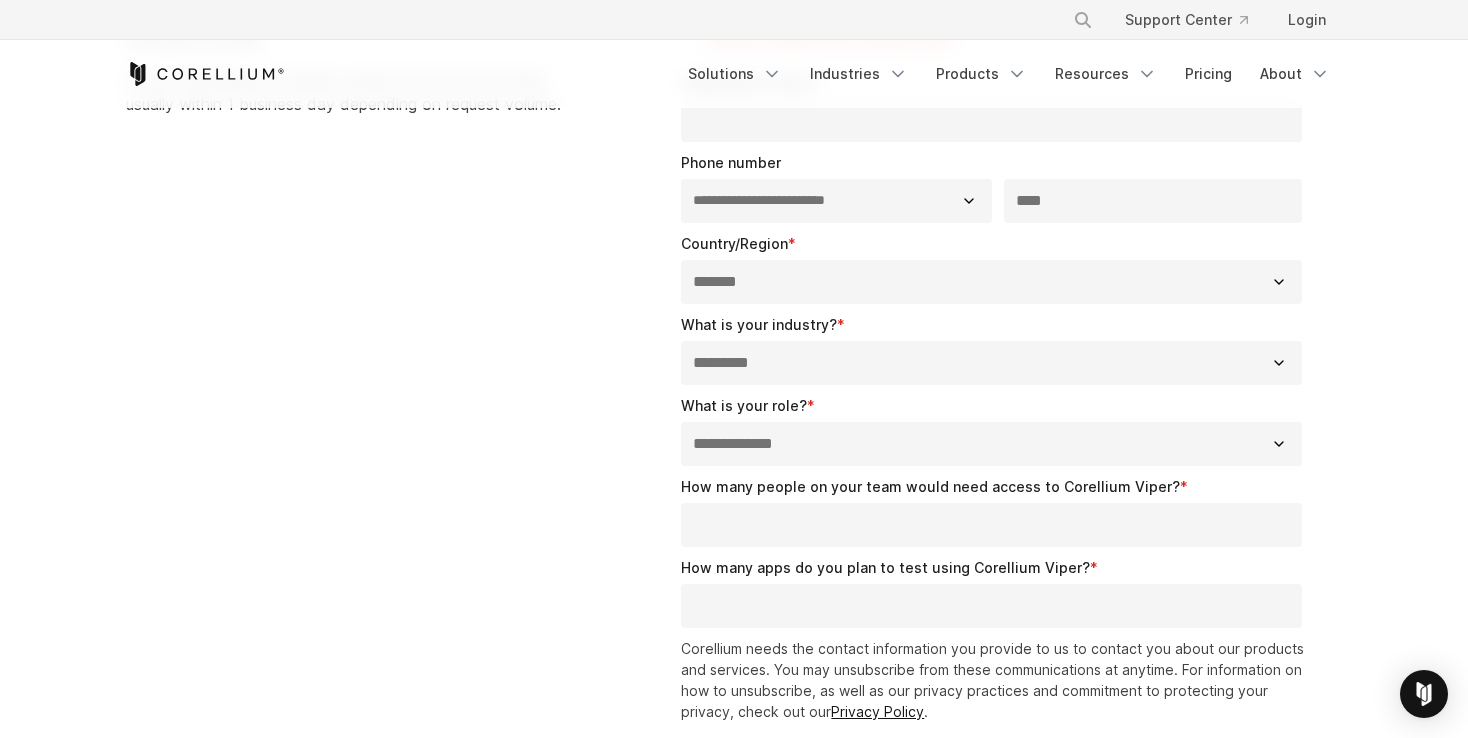 click on "**********" at bounding box center [991, 282] 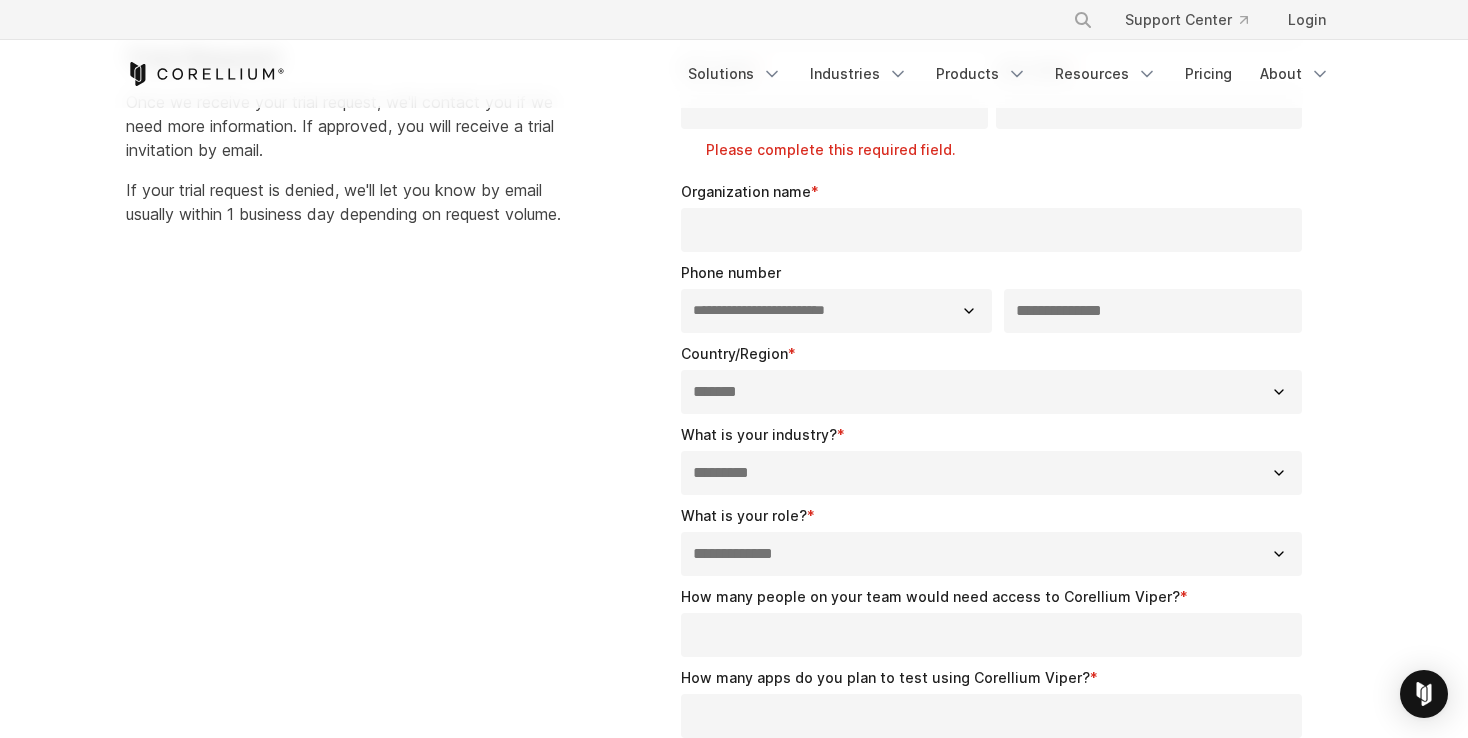 scroll, scrollTop: 242, scrollLeft: 0, axis: vertical 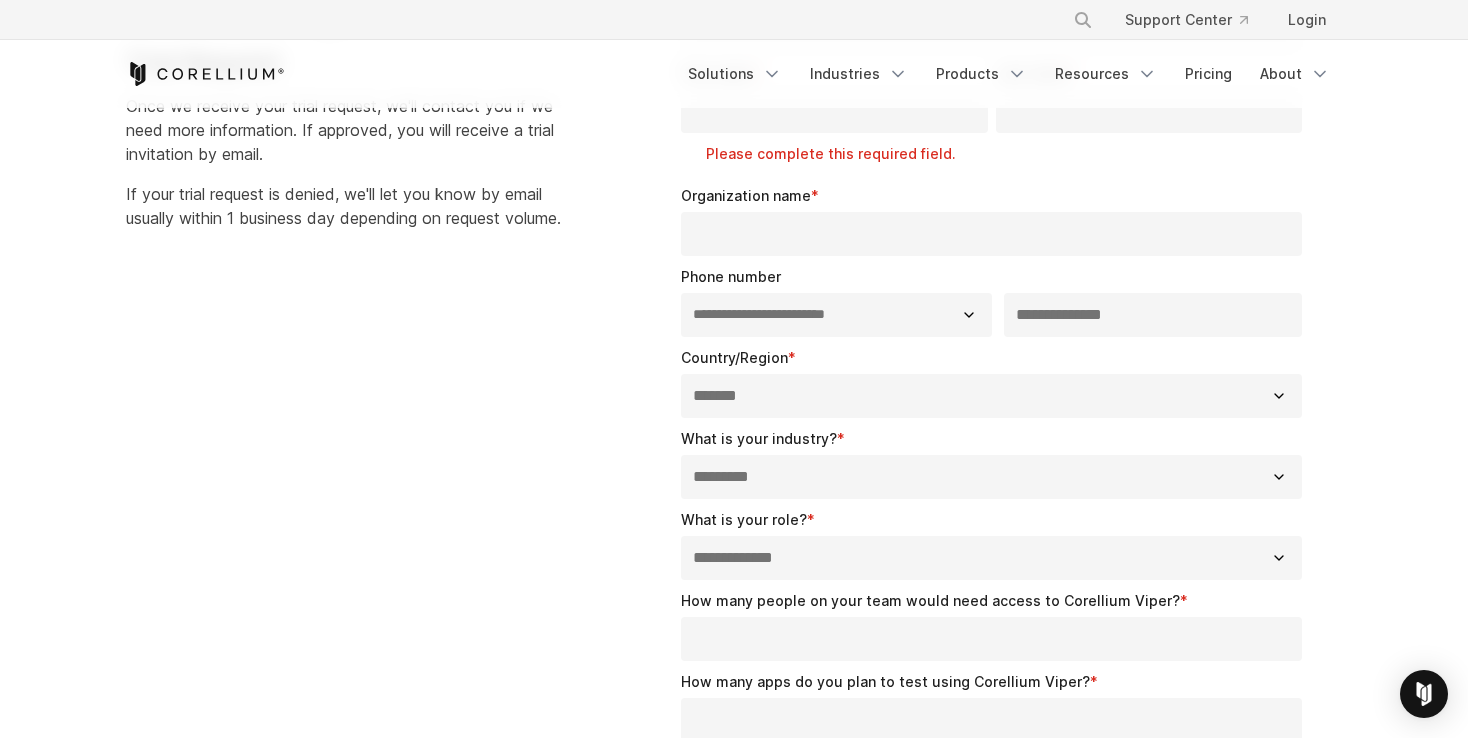 type on "**********" 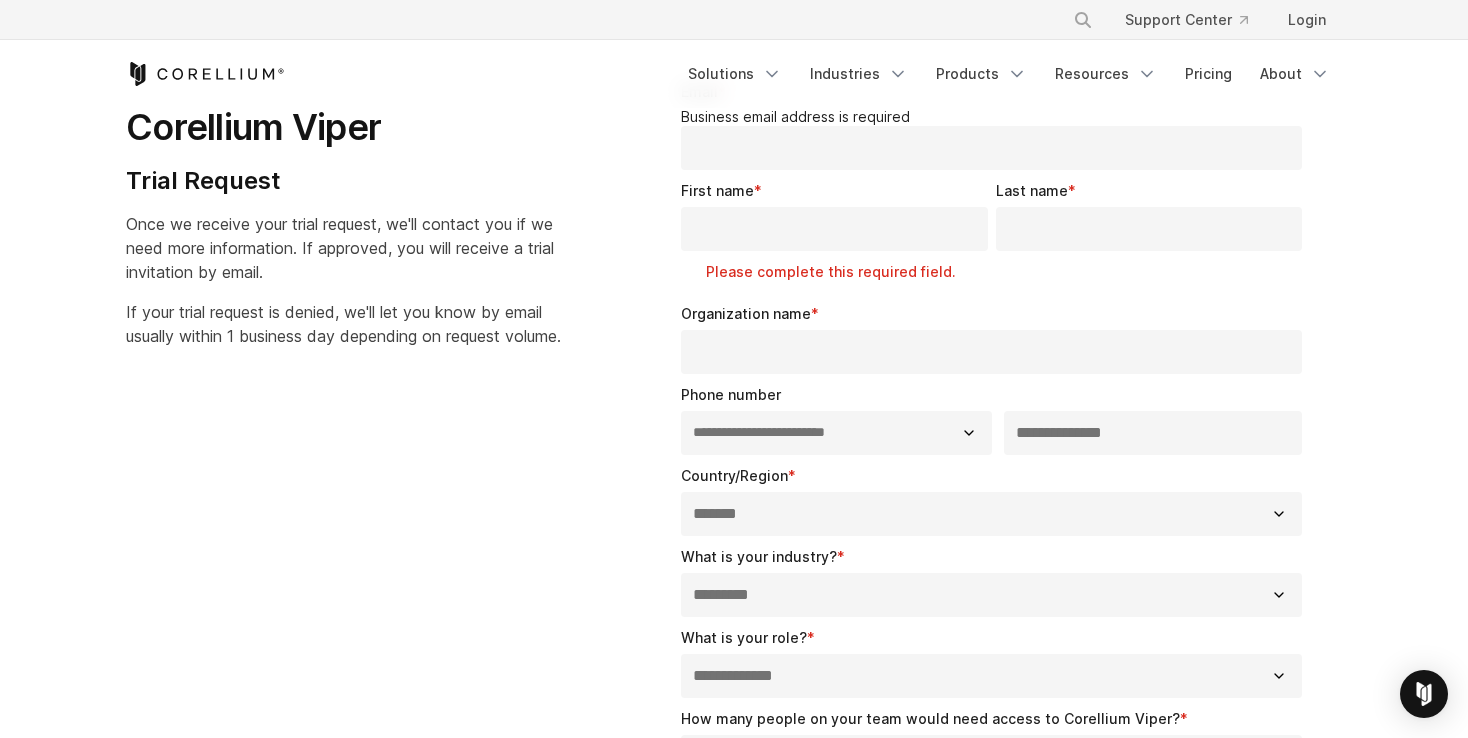 scroll, scrollTop: 0, scrollLeft: 0, axis: both 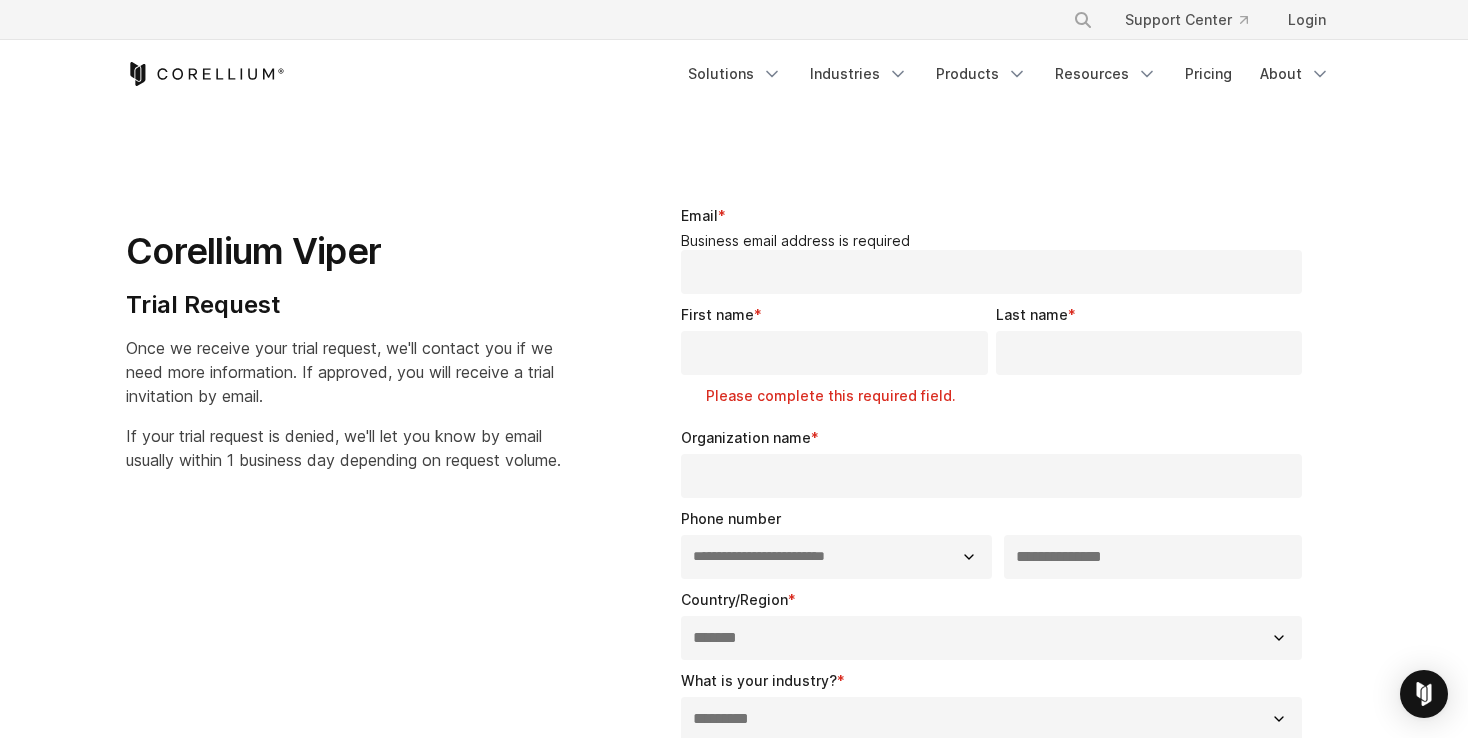 click on "Email *" at bounding box center (991, 272) 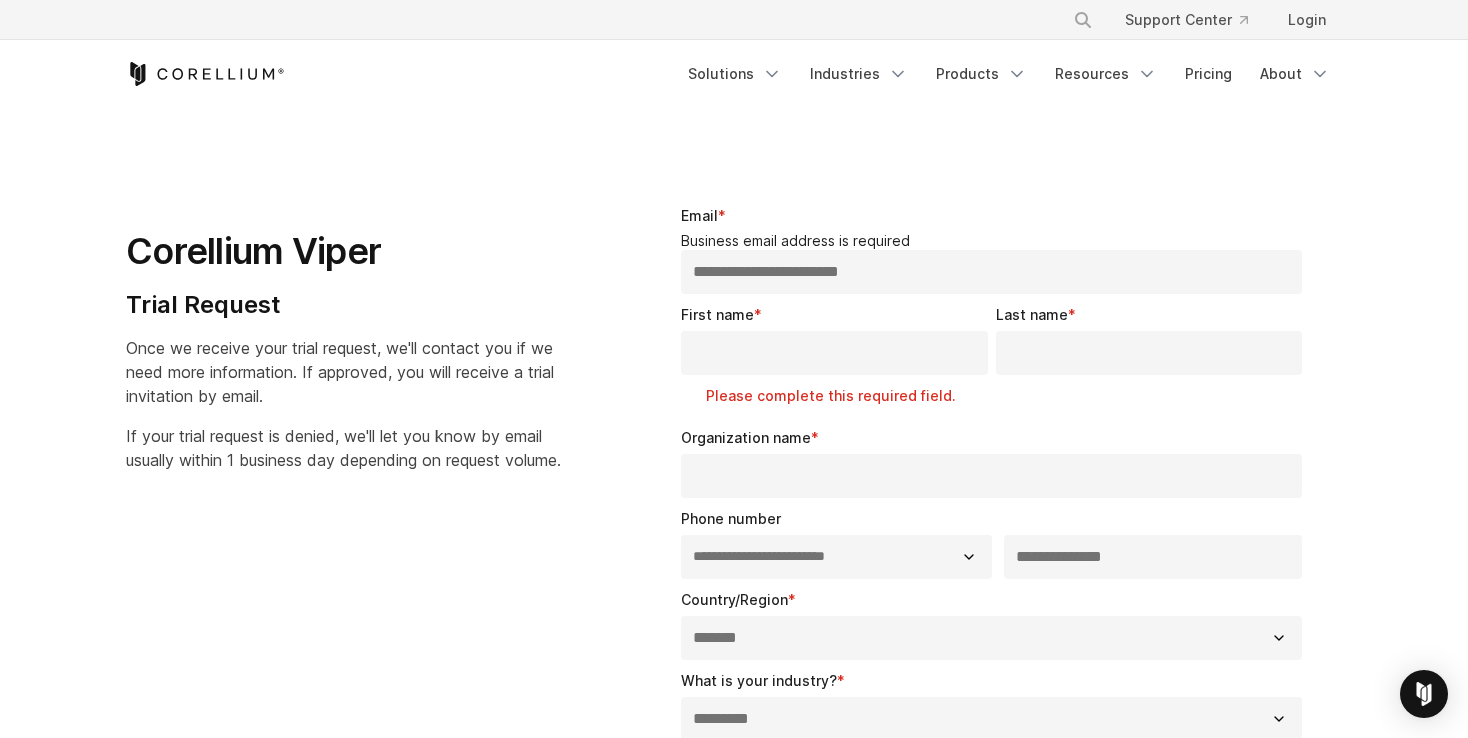 type on "**********" 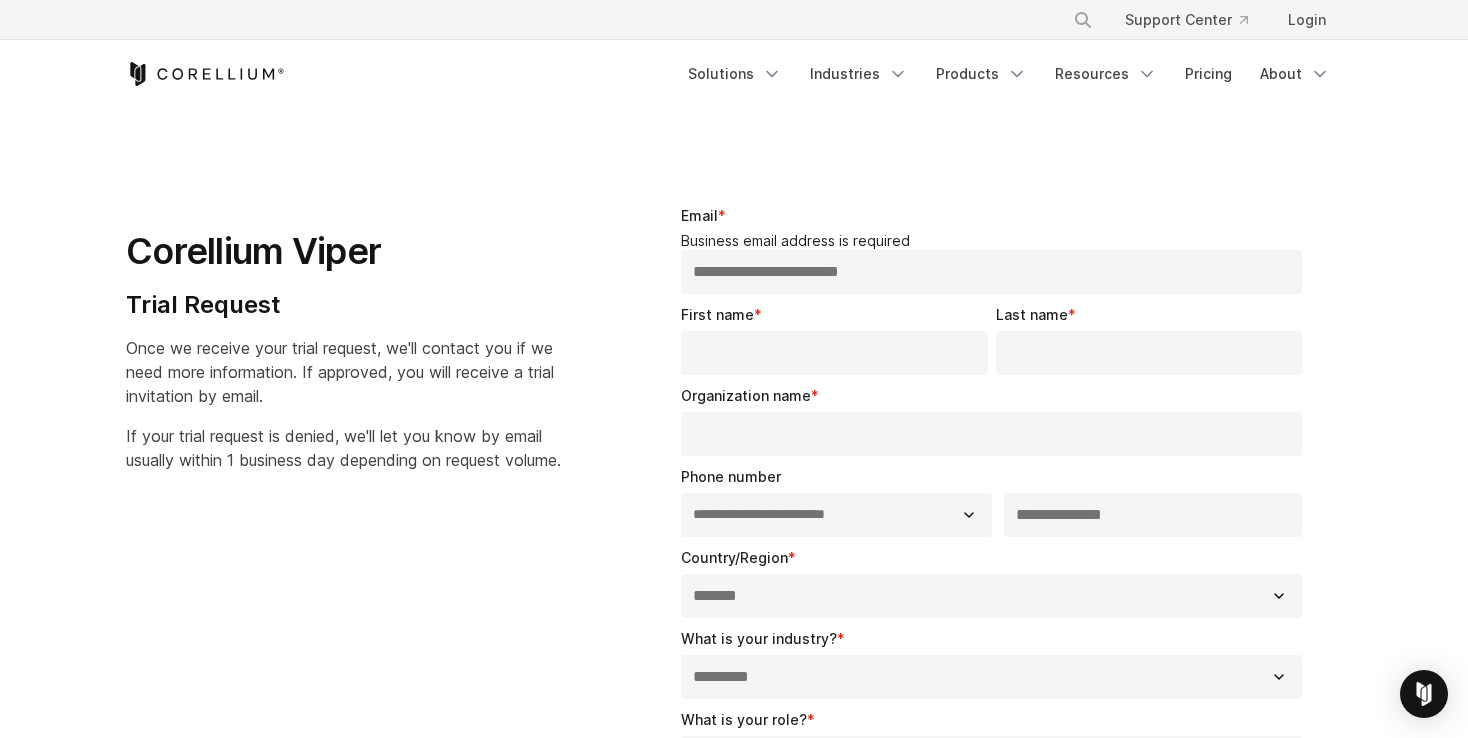 click on "First name *" at bounding box center [834, 353] 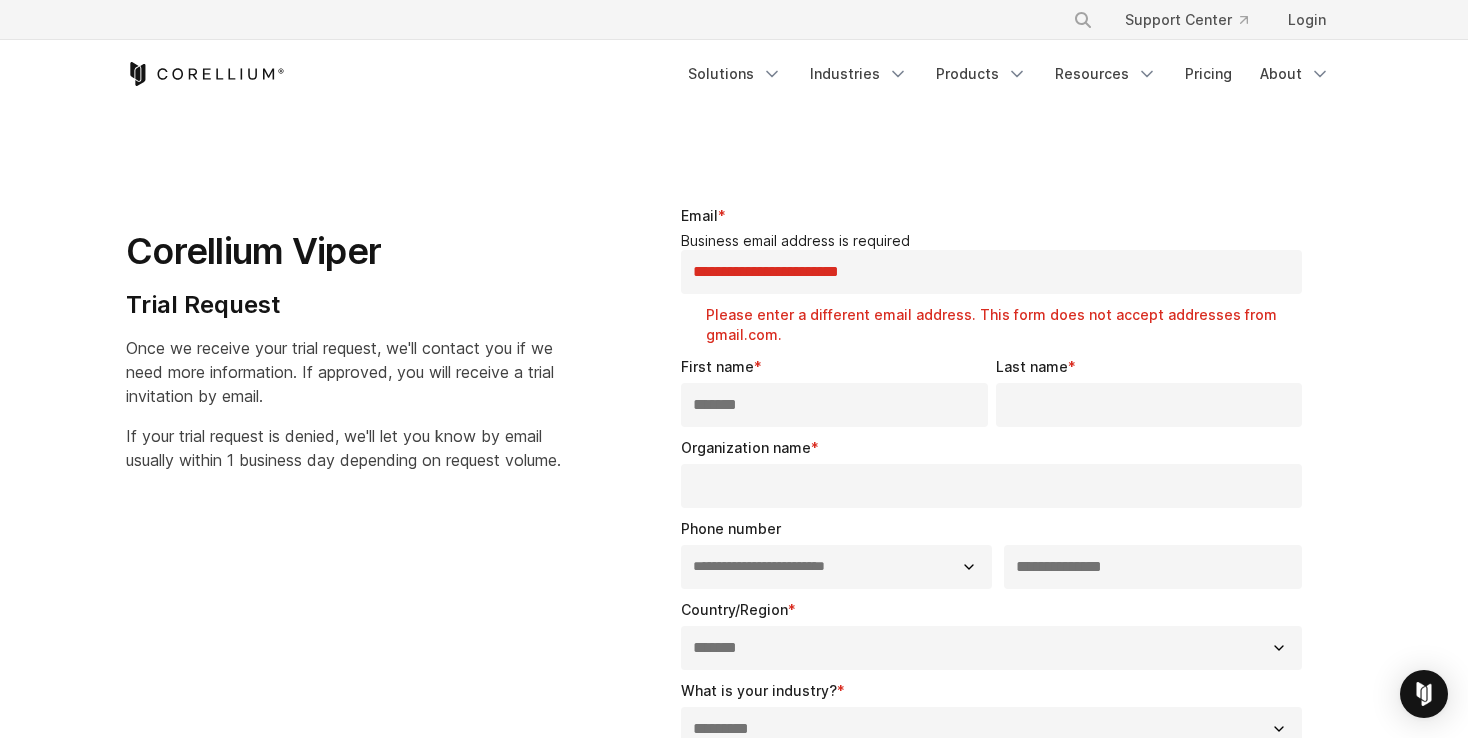 type on "*******" 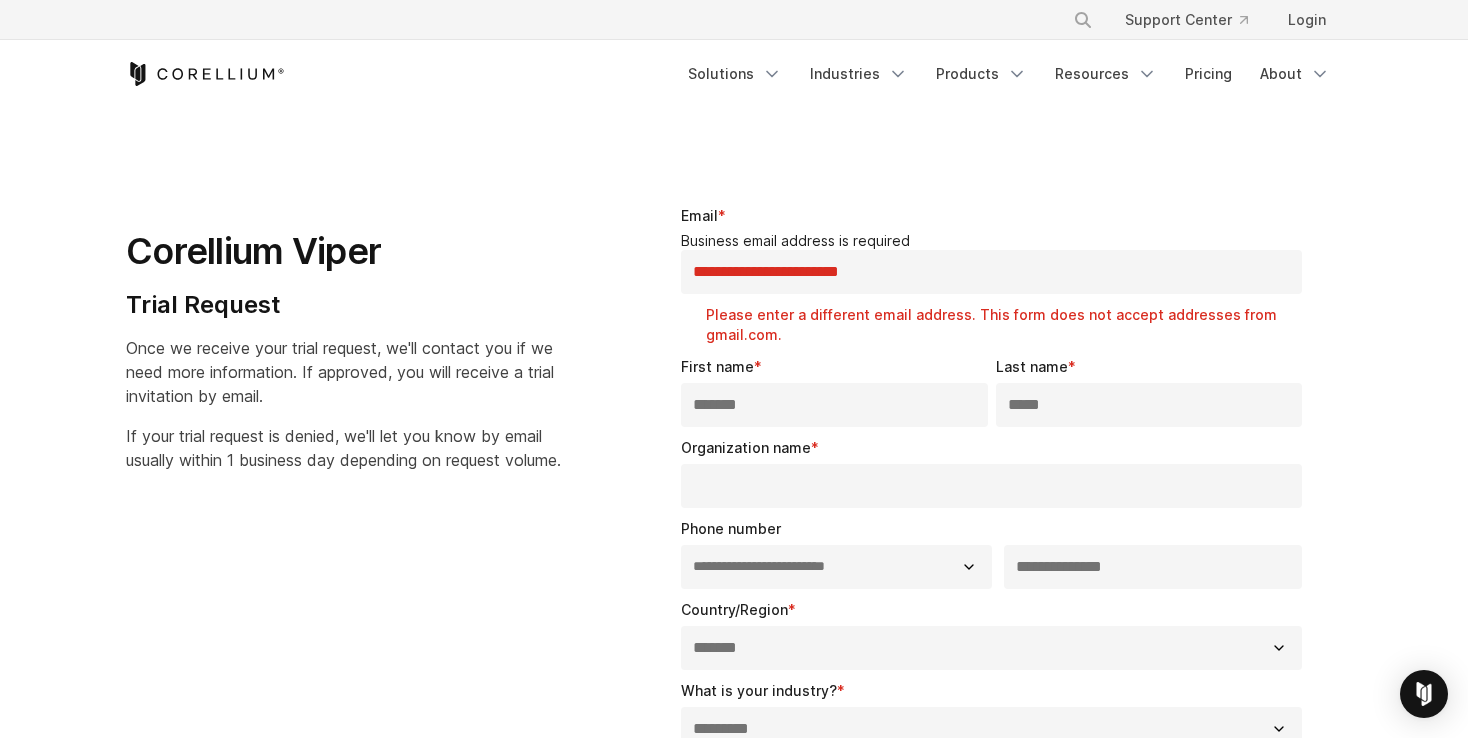 type on "*****" 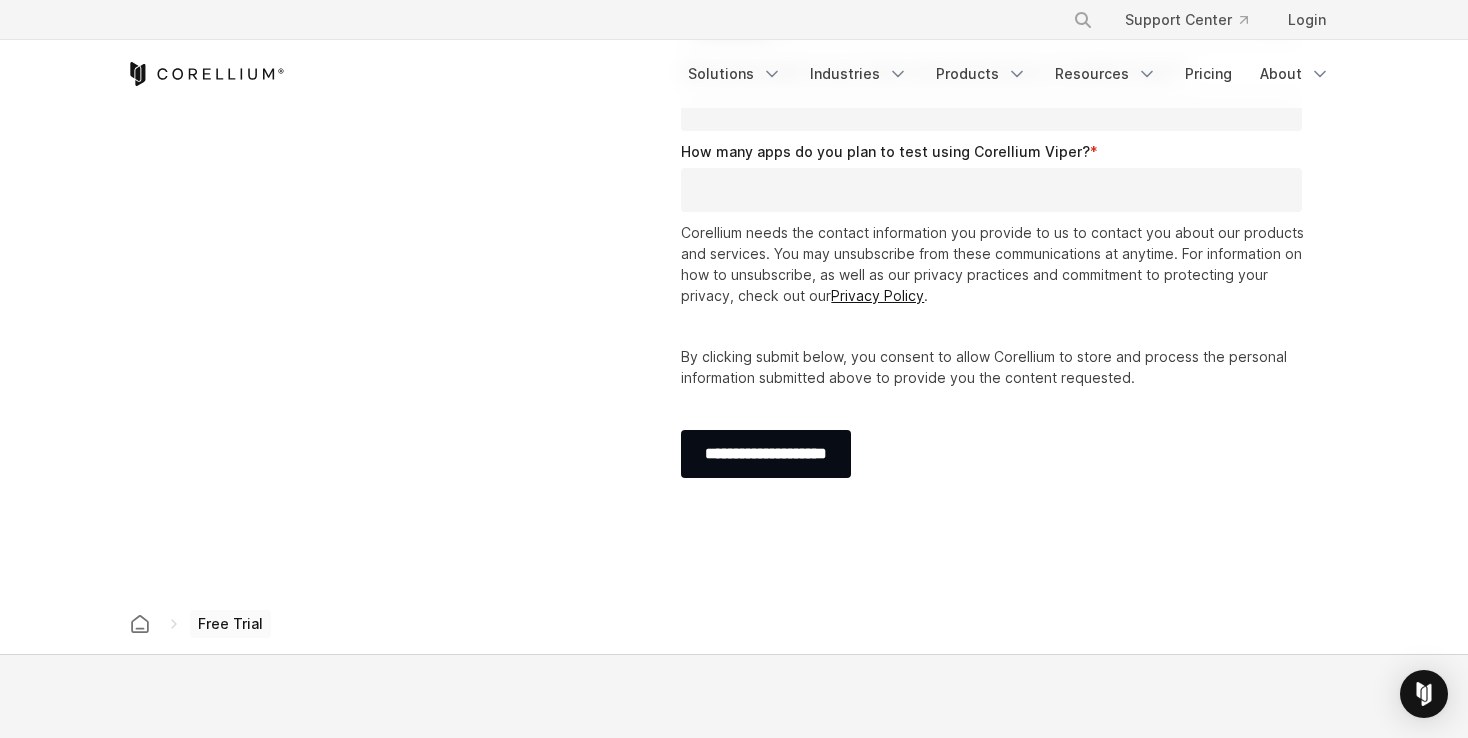scroll, scrollTop: 783, scrollLeft: 0, axis: vertical 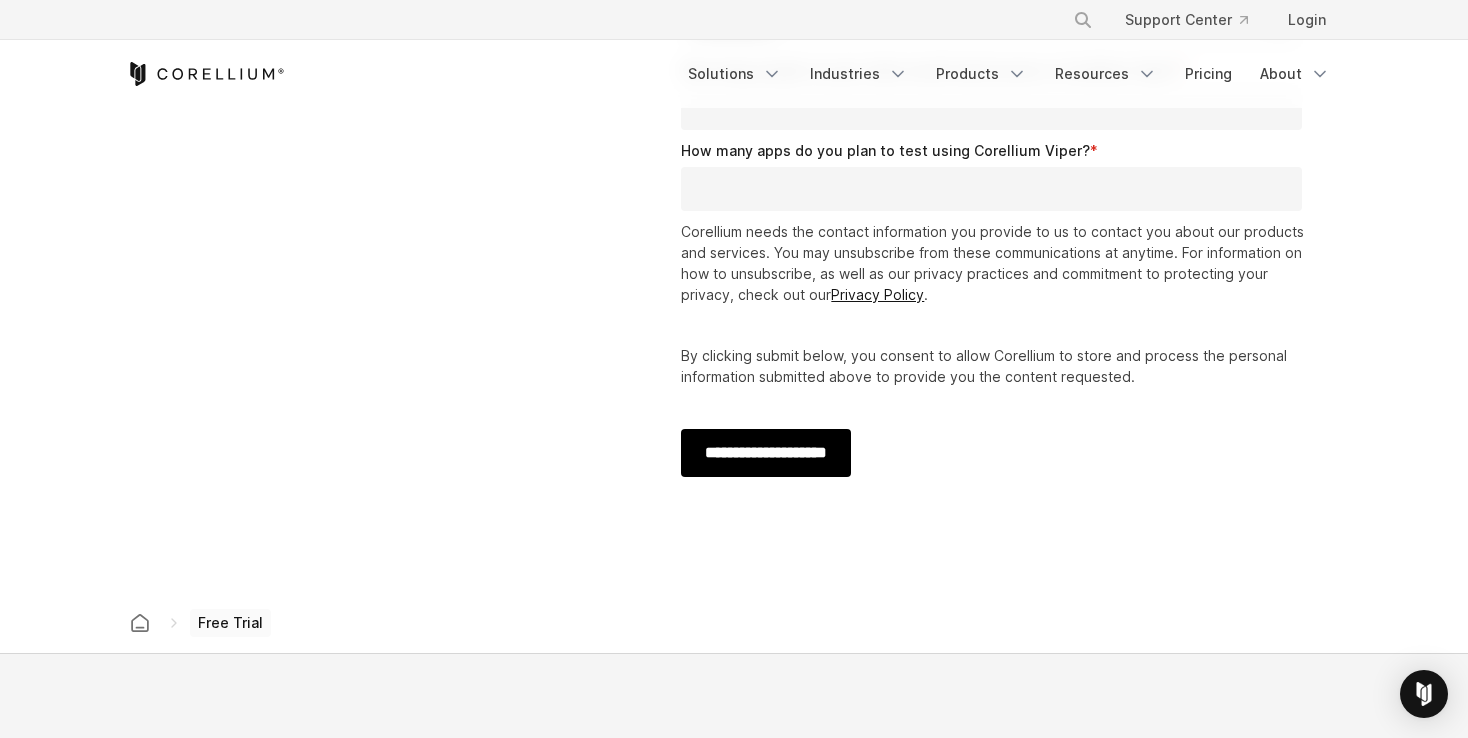 type on "**********" 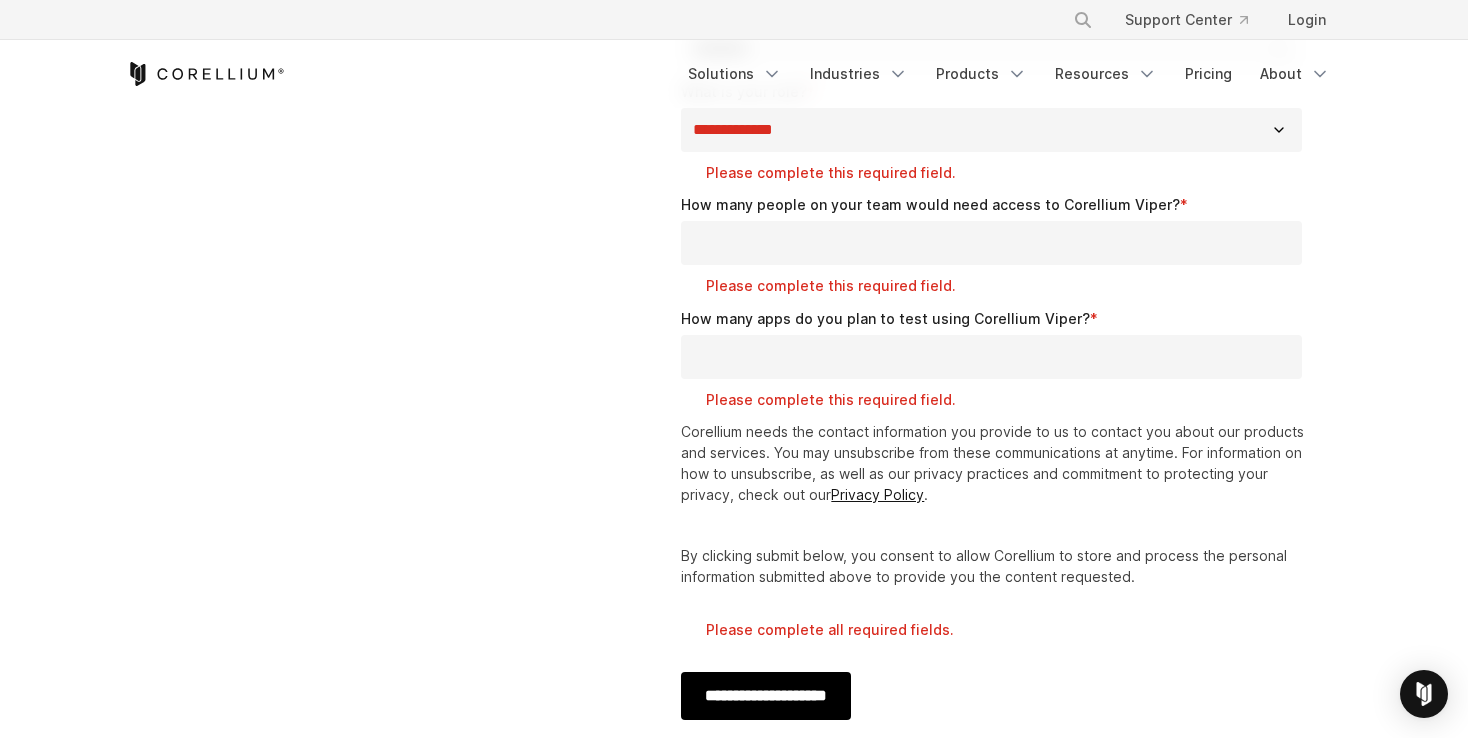 scroll, scrollTop: 679, scrollLeft: 0, axis: vertical 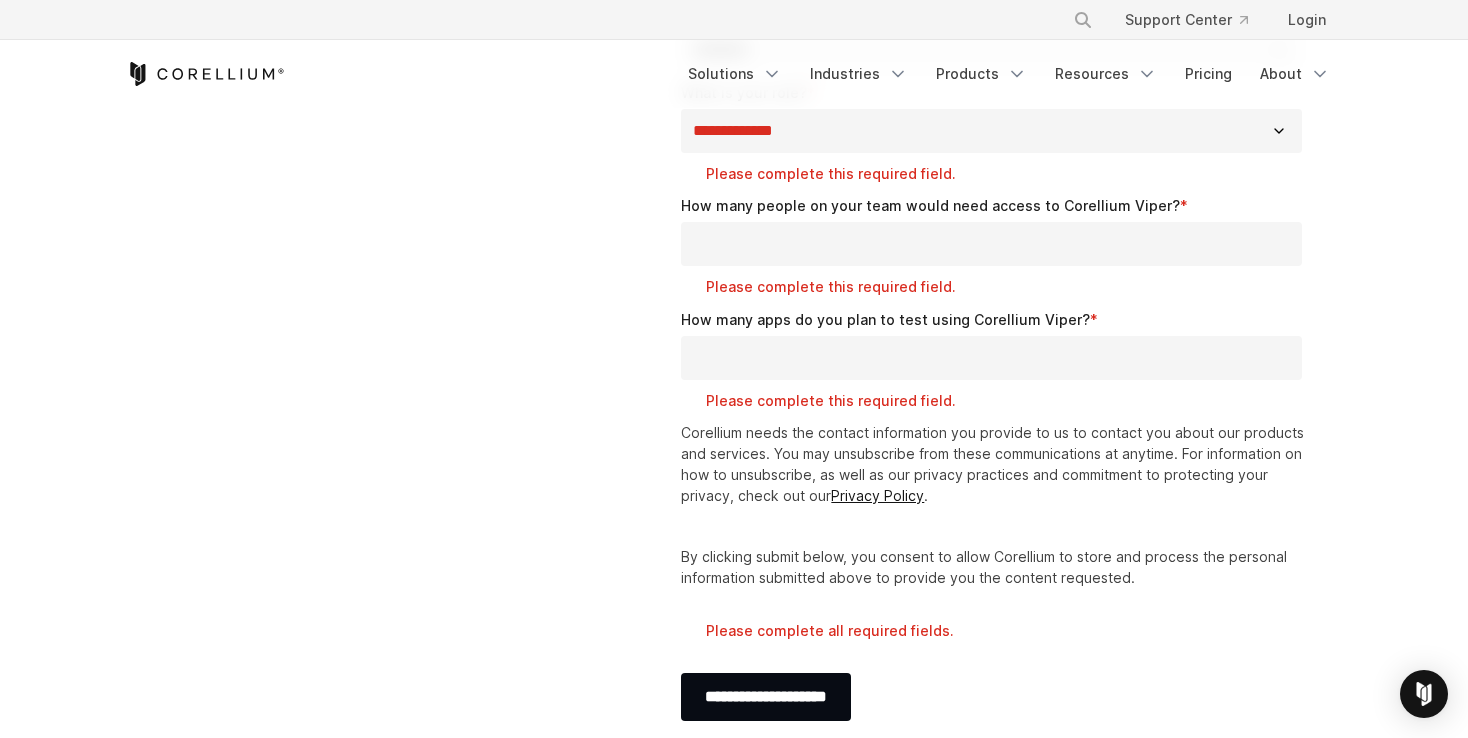 click on "How many people on your team would need access to Corellium Viper? *" at bounding box center (991, 244) 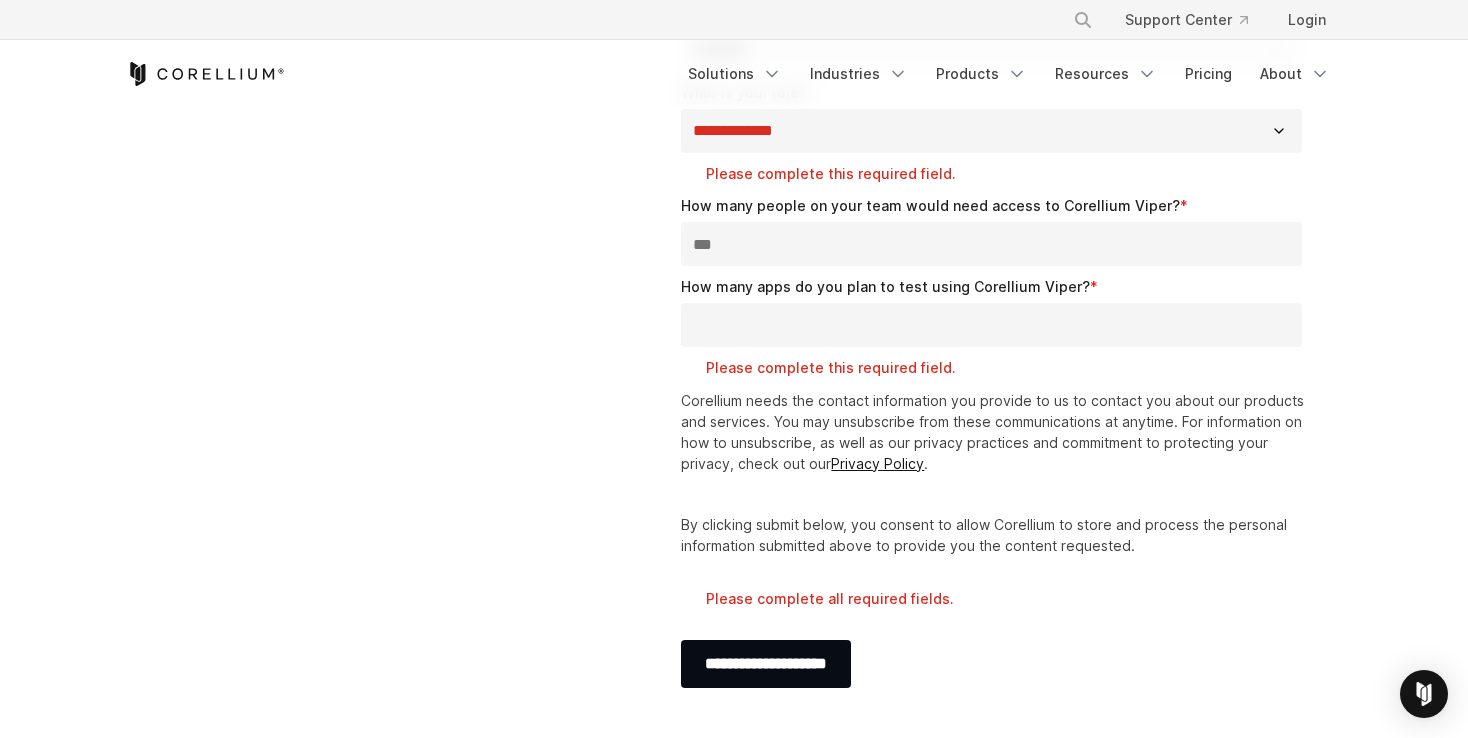 type on "***" 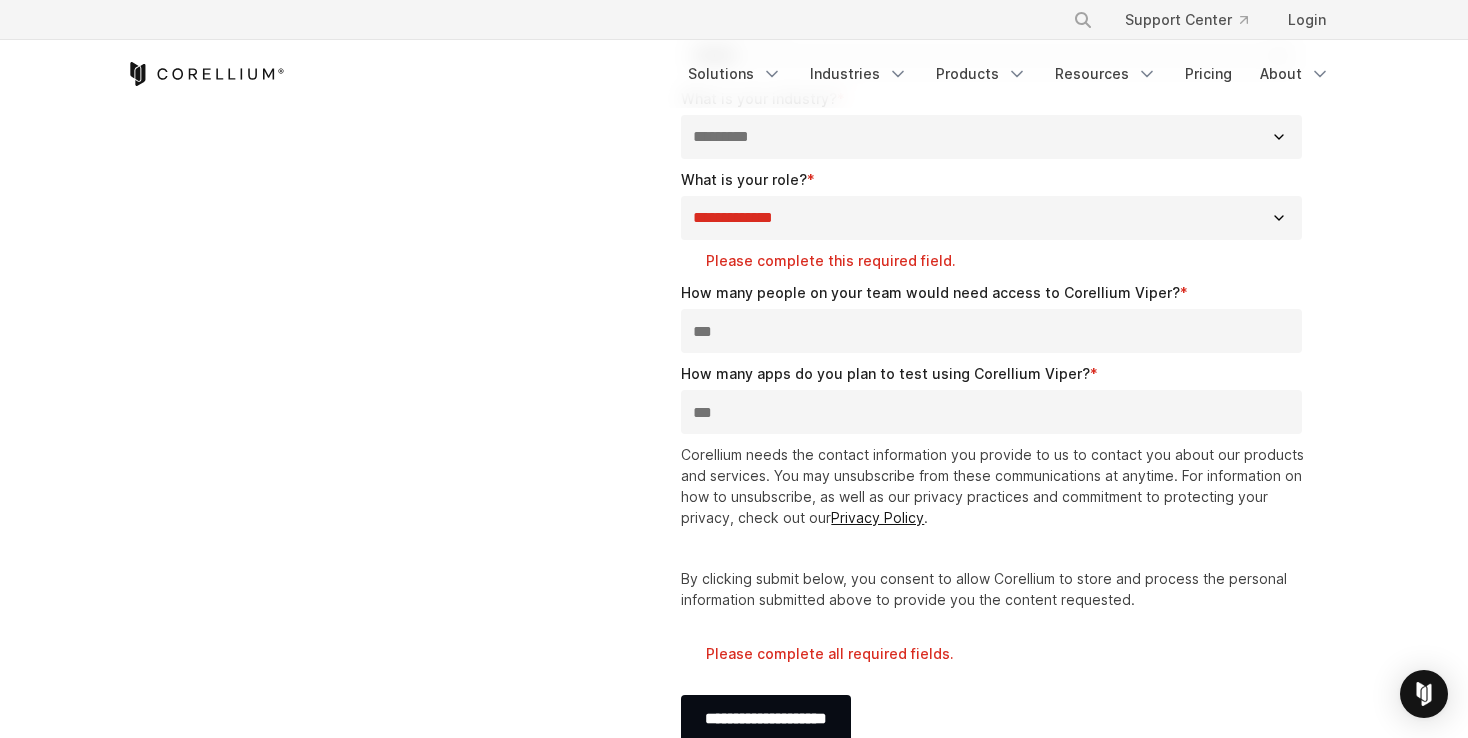 scroll, scrollTop: 588, scrollLeft: 0, axis: vertical 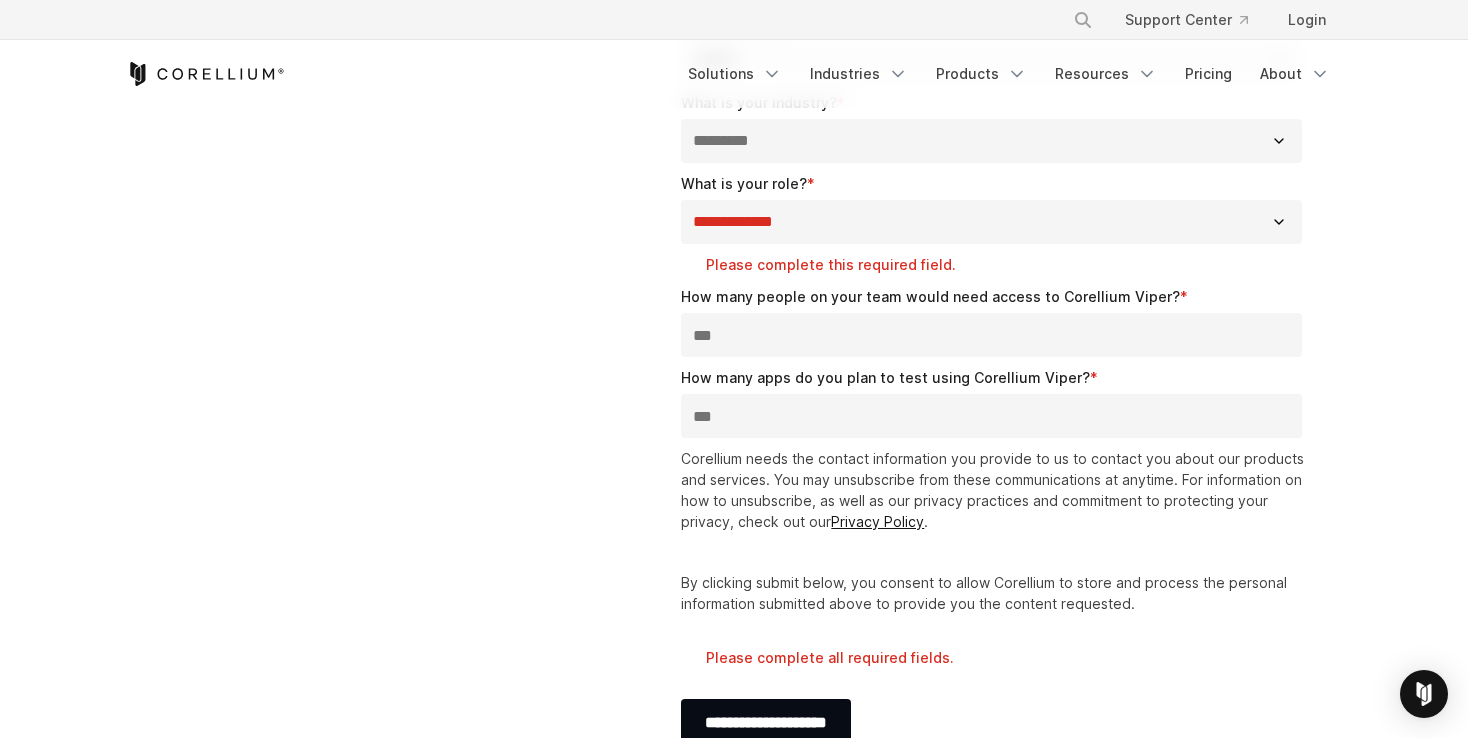 type on "***" 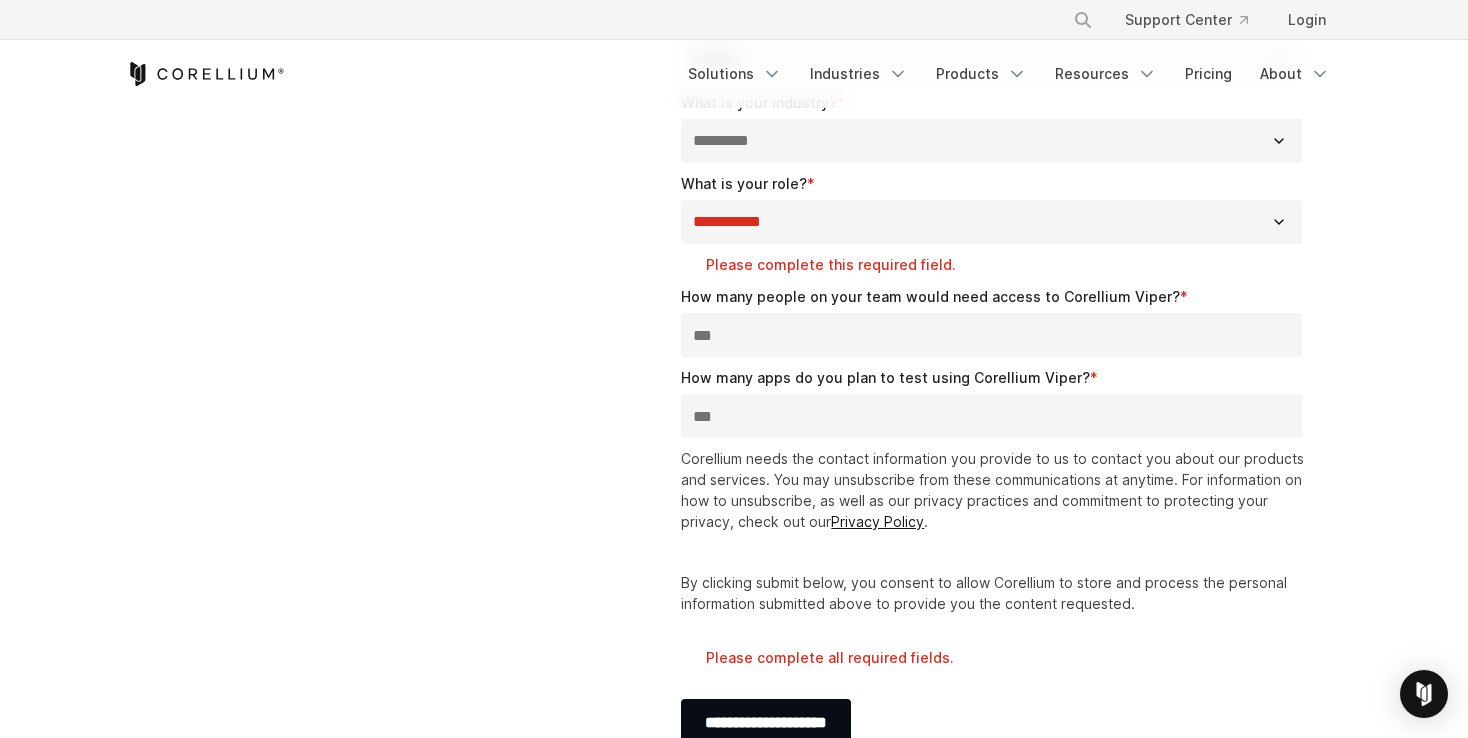 click on "**********" at bounding box center (991, 222) 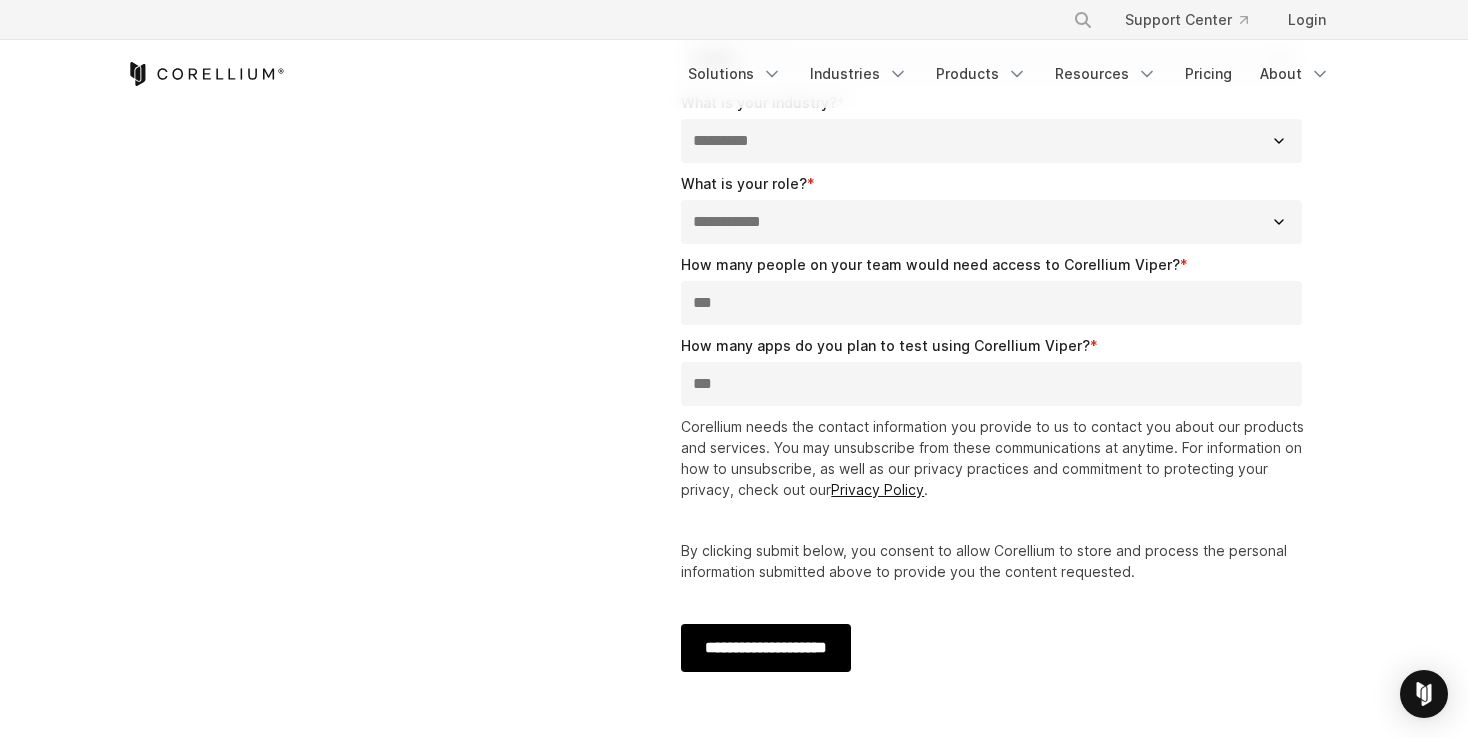 click on "**********" at bounding box center [766, 648] 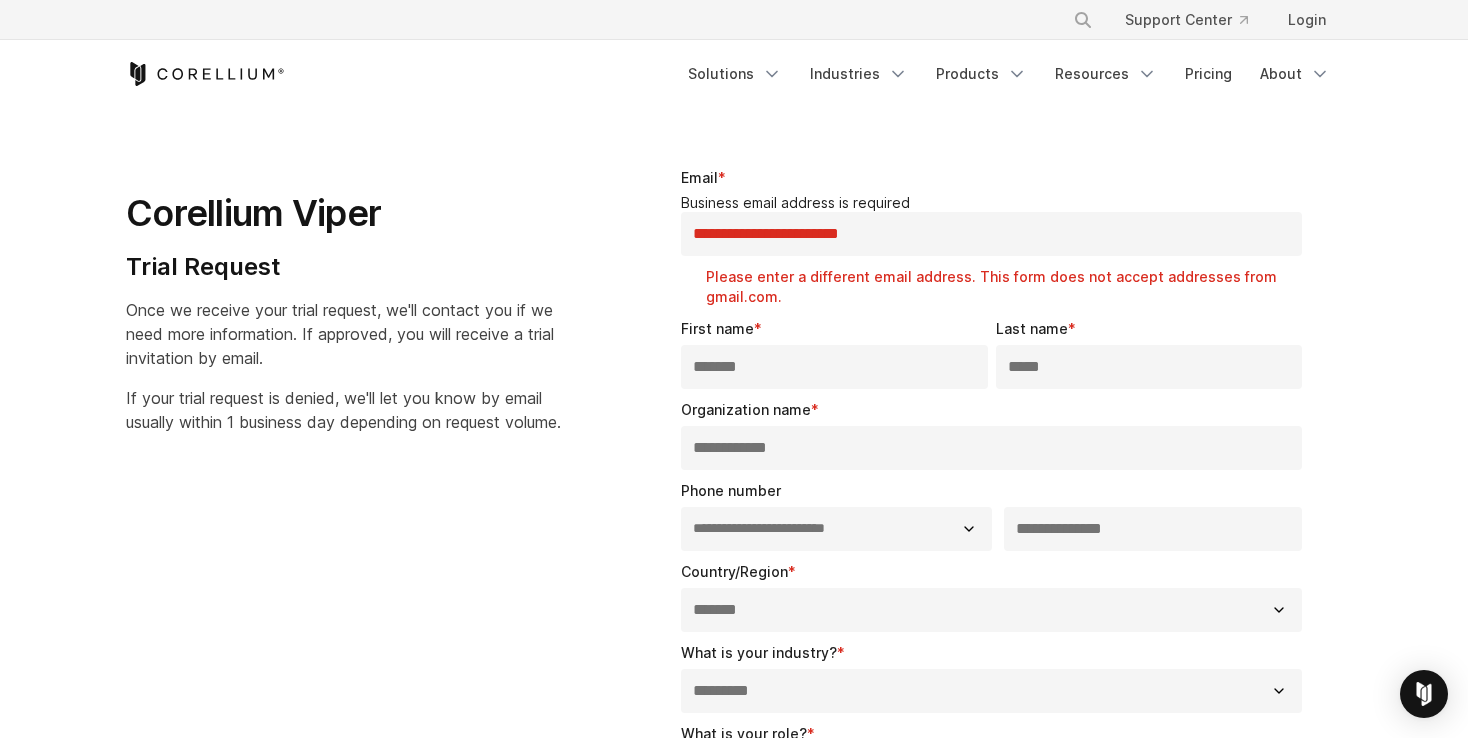 scroll, scrollTop: 36, scrollLeft: 0, axis: vertical 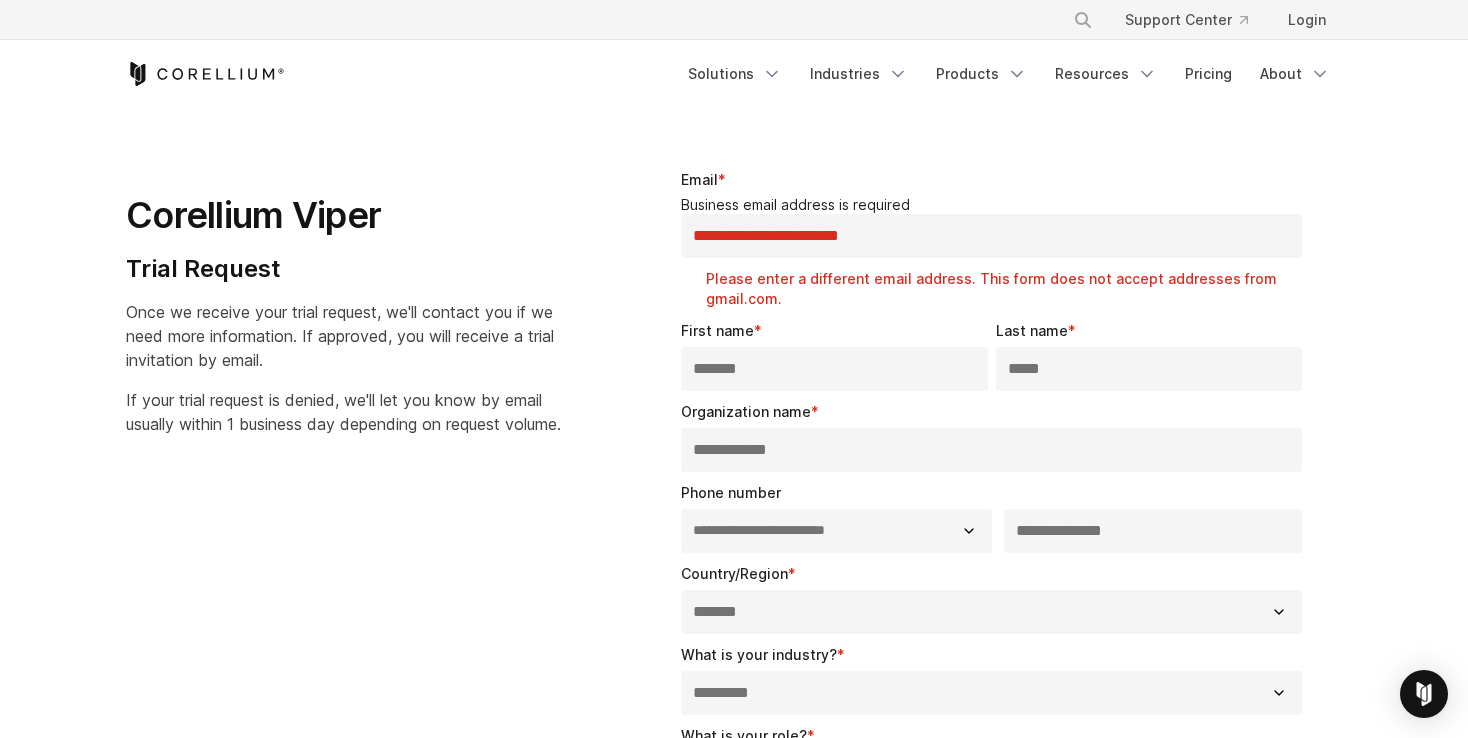 drag, startPoint x: 909, startPoint y: 236, endPoint x: 419, endPoint y: 223, distance: 490.17242 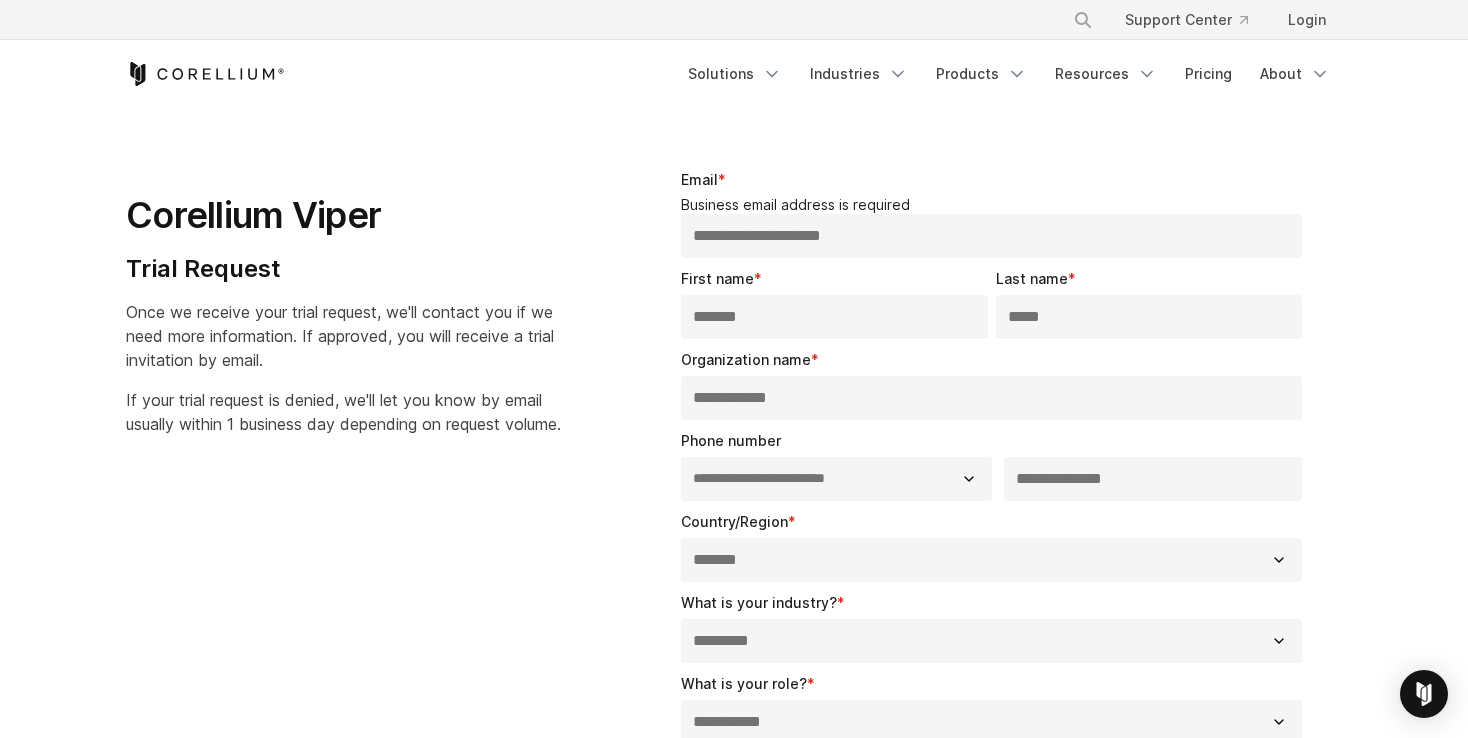 type on "**********" 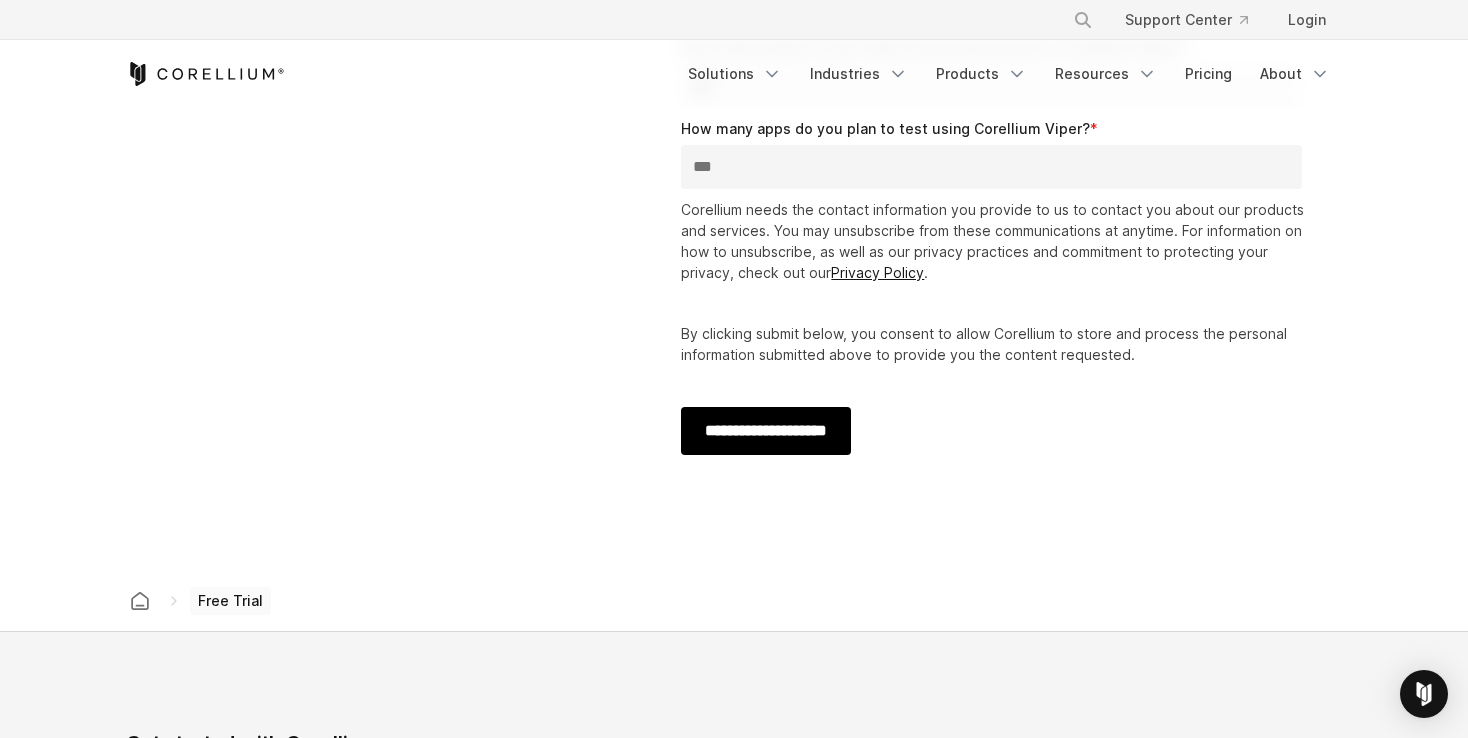 scroll, scrollTop: 857, scrollLeft: 0, axis: vertical 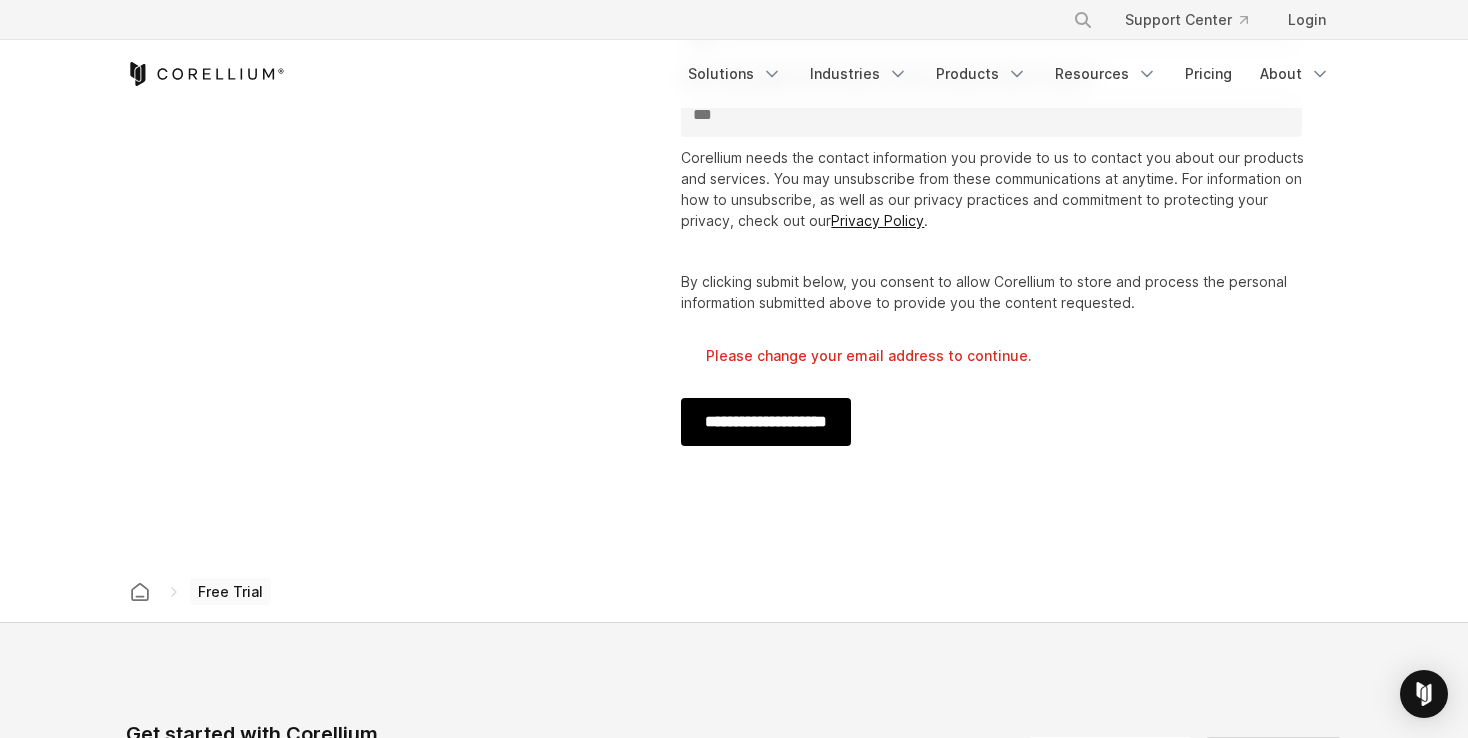 click on "**********" at bounding box center (766, 422) 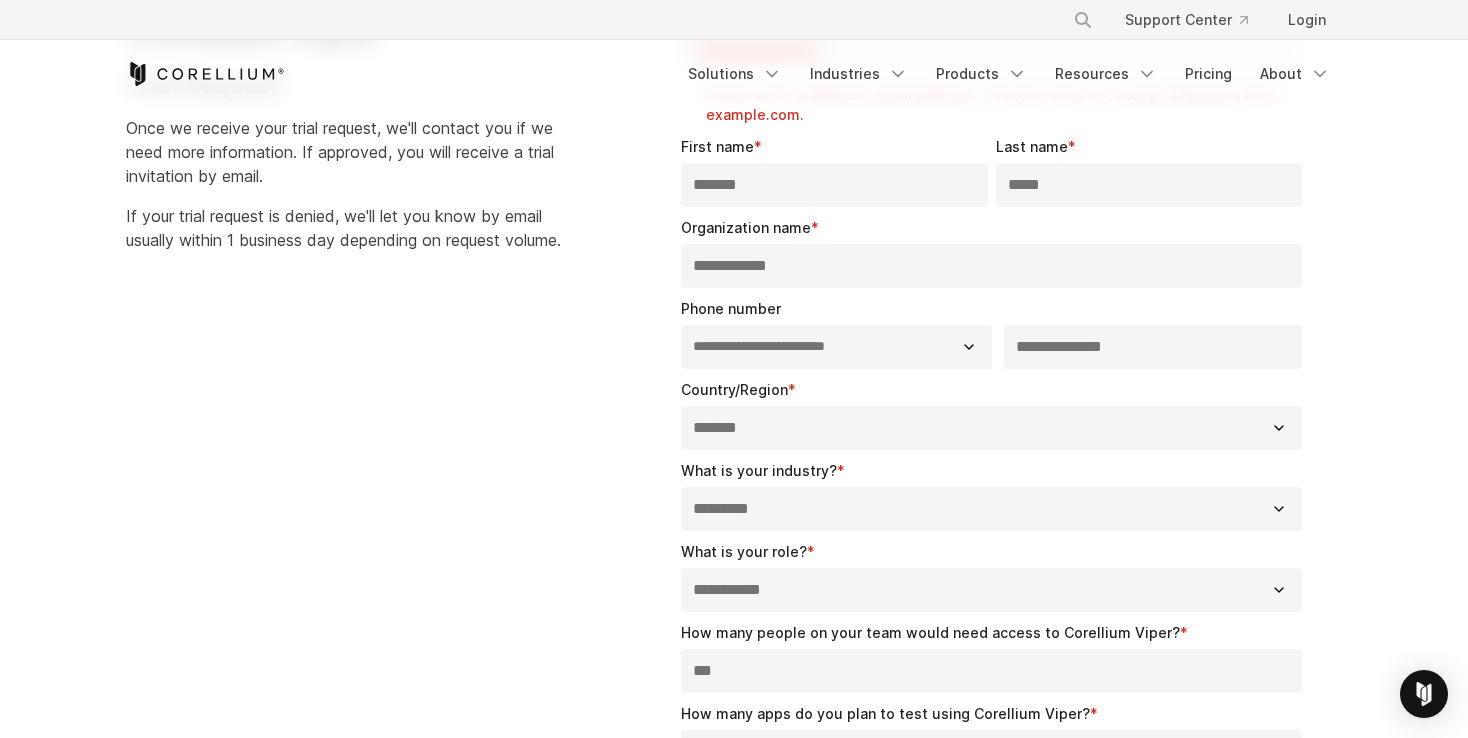 scroll, scrollTop: 0, scrollLeft: 0, axis: both 